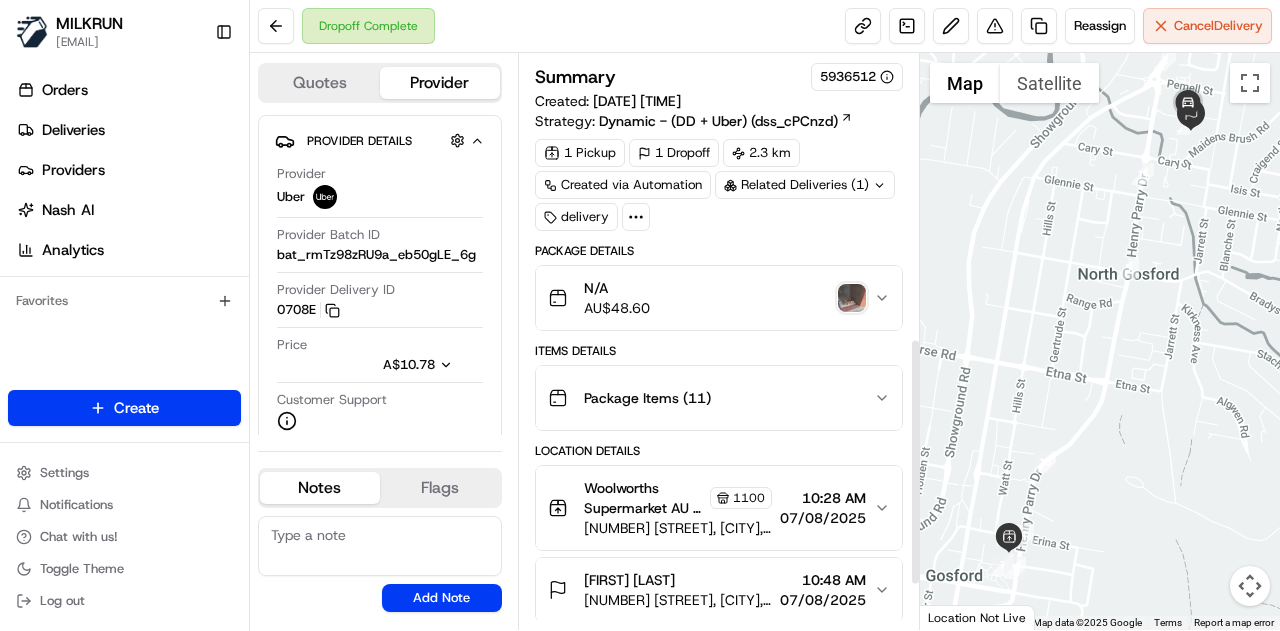 scroll, scrollTop: 0, scrollLeft: 0, axis: both 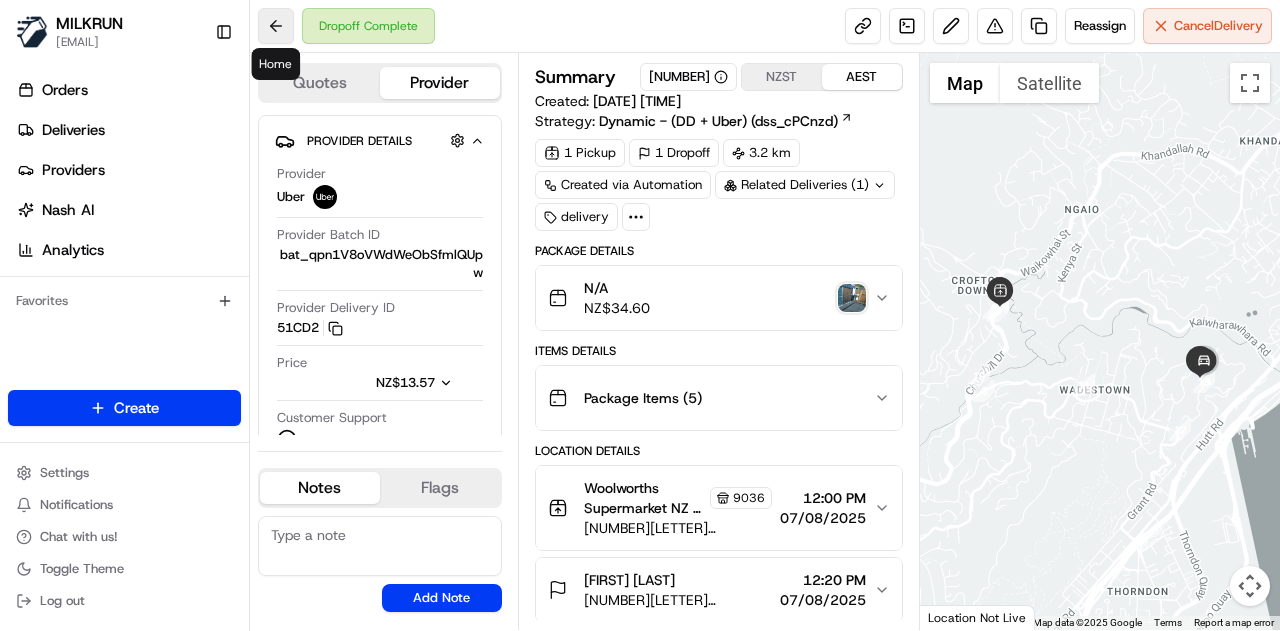 click at bounding box center (276, 26) 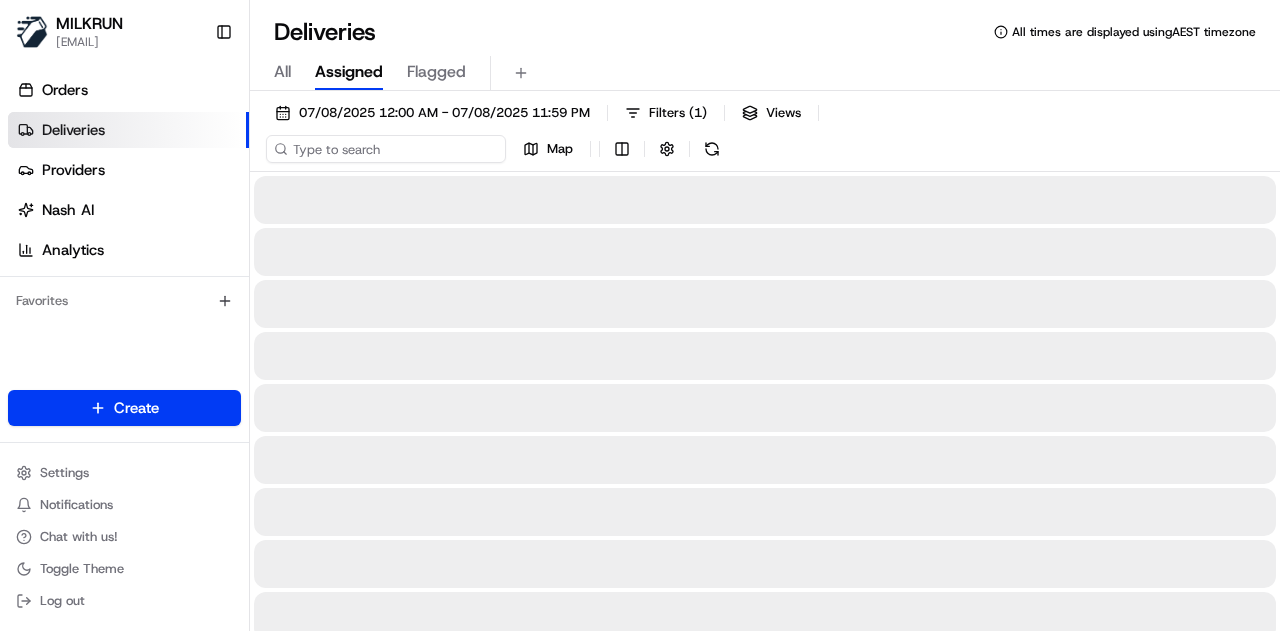 click at bounding box center (386, 149) 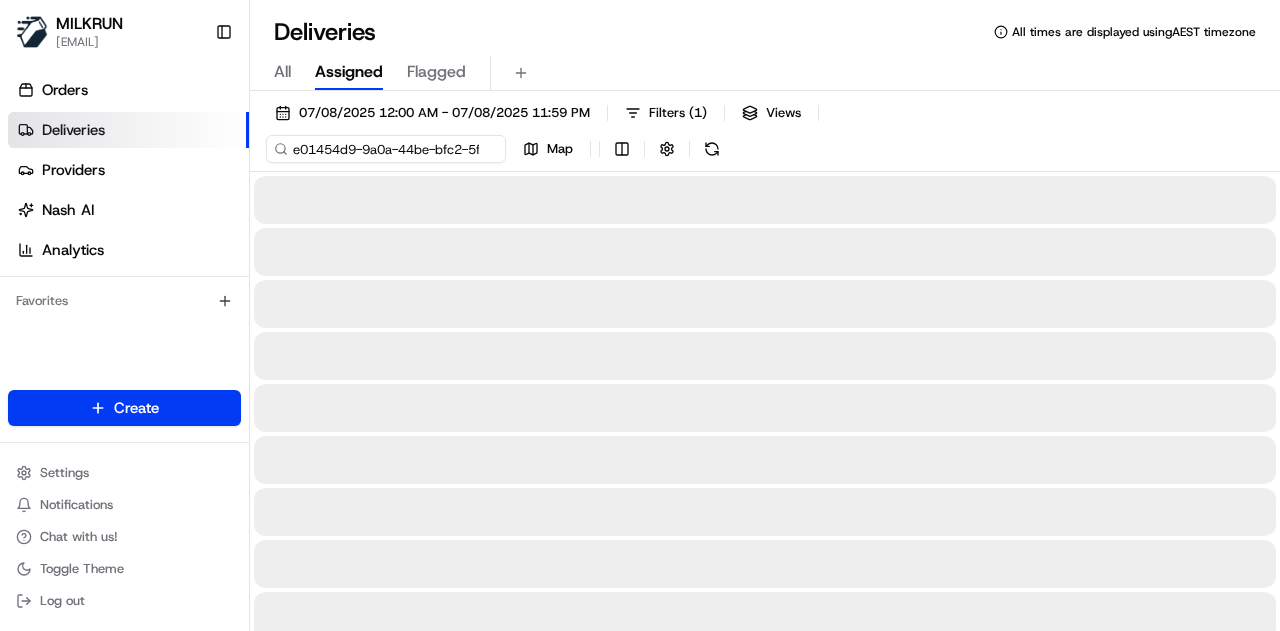 scroll, scrollTop: 0, scrollLeft: 86, axis: horizontal 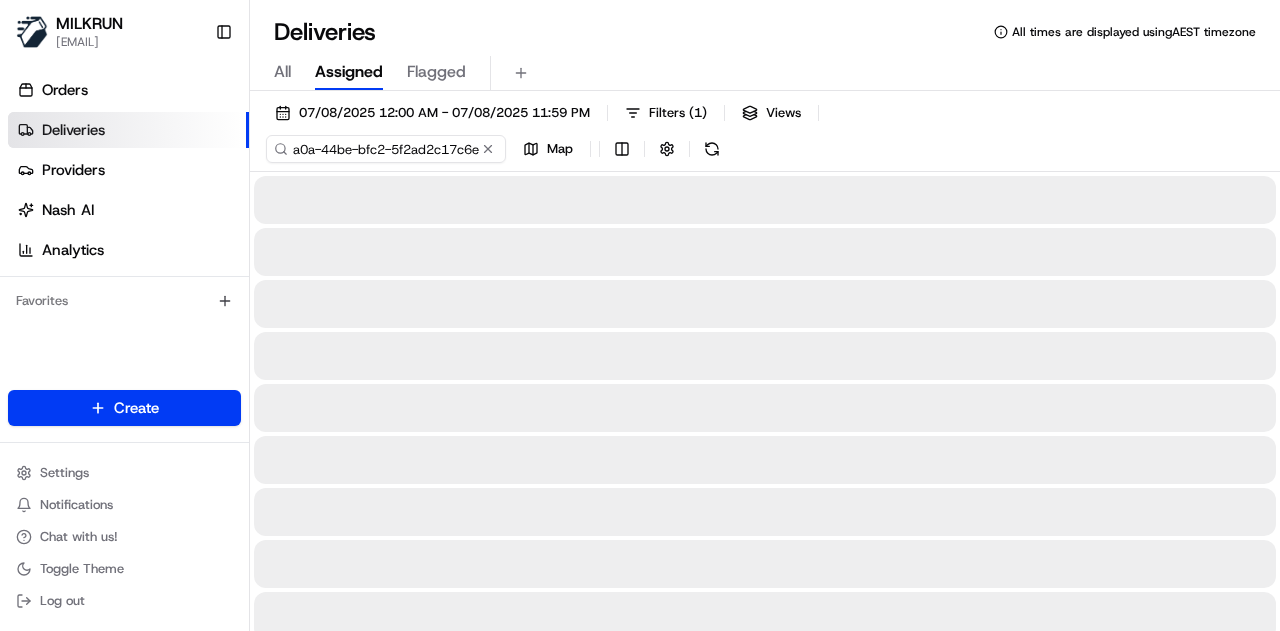 type on "e01454d9-9a0a-44be-bfc2-5f2ad2c17c6e" 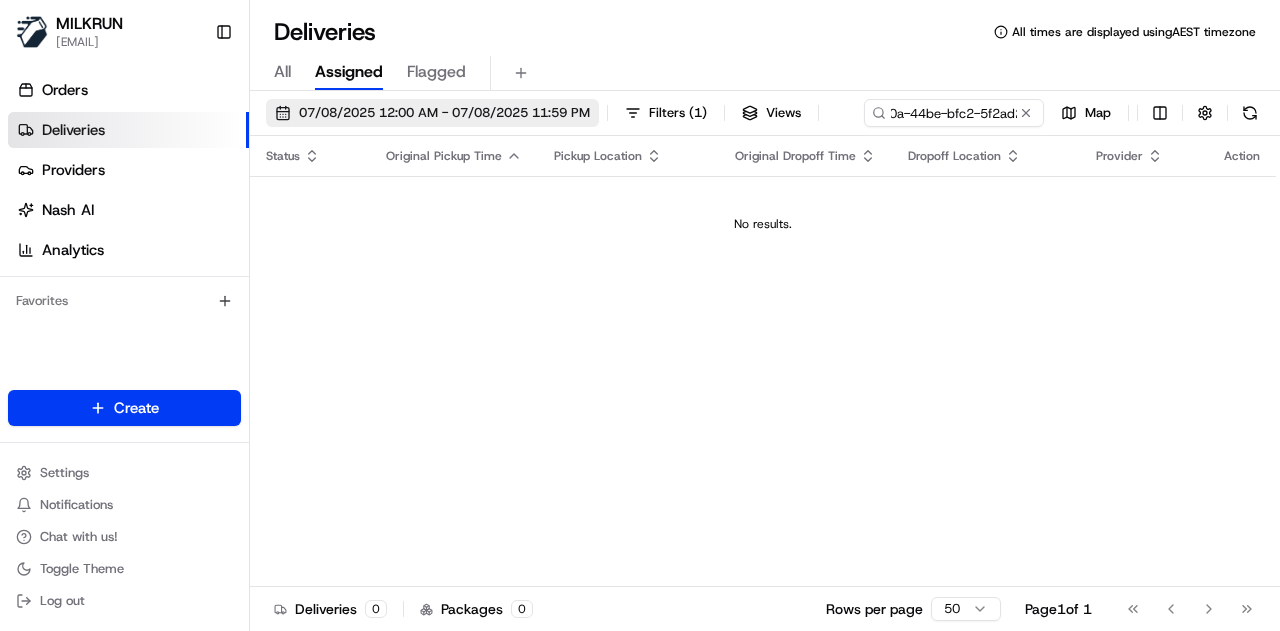 click on "07/08/2025 12:00 AM - 07/08/2025 11:59 PM" at bounding box center (444, 113) 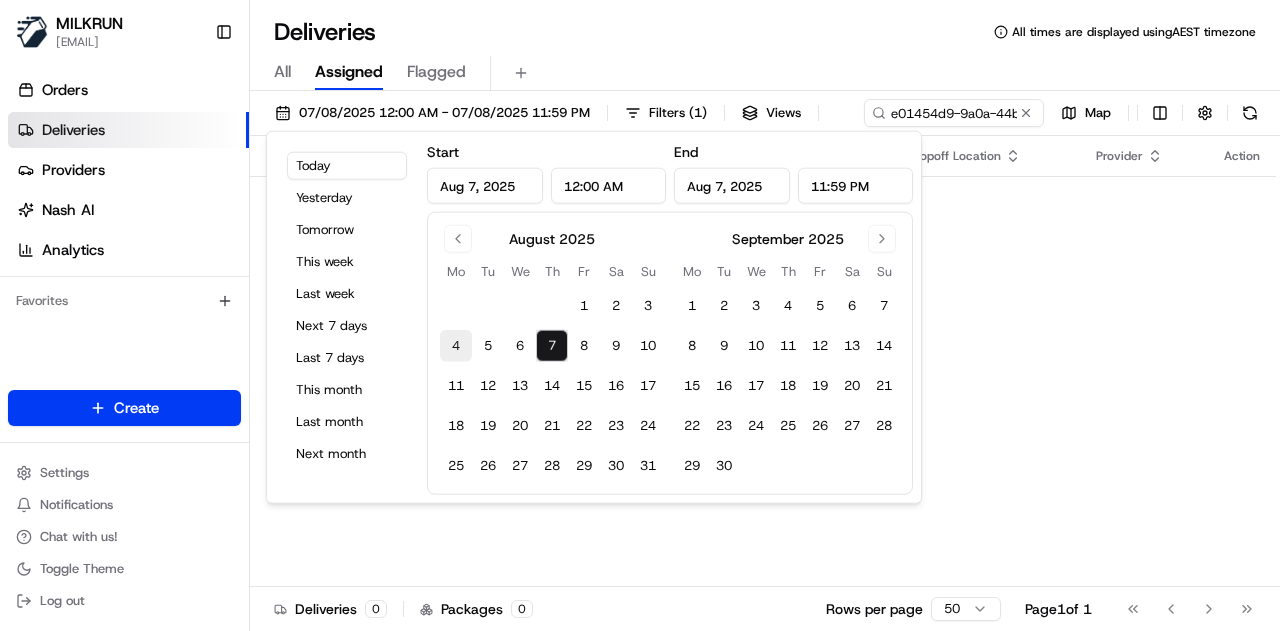 click on "4" at bounding box center (456, 346) 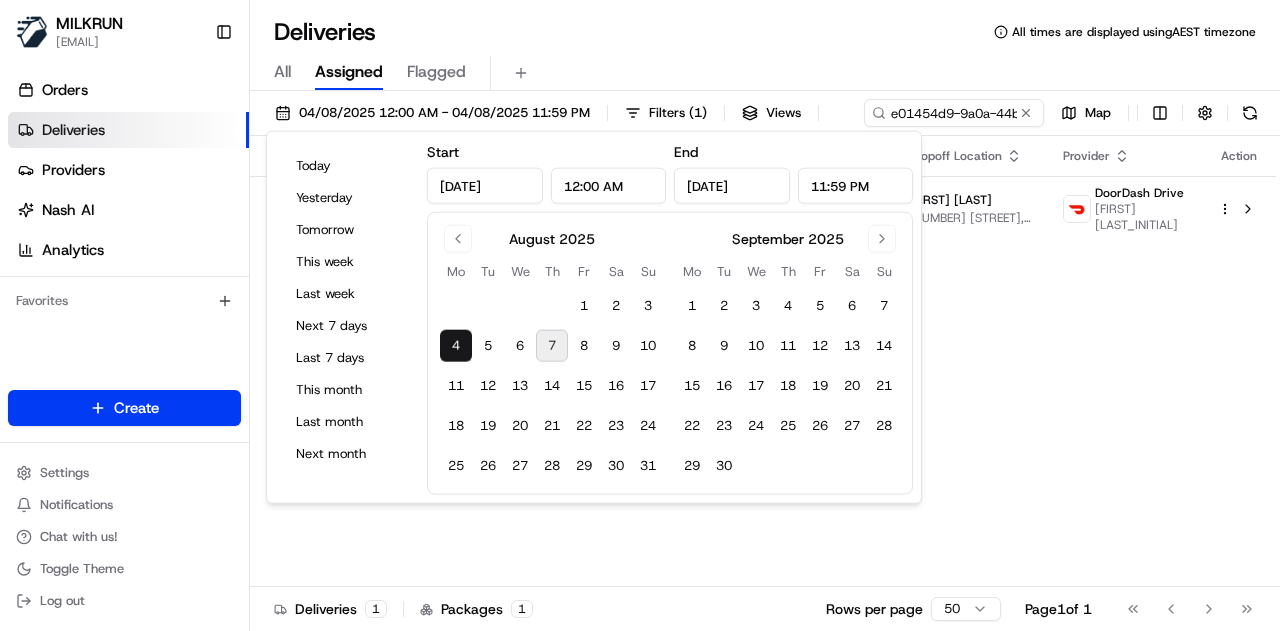 click on "Deliveries All times are displayed using  AEST   timezone" at bounding box center (765, 32) 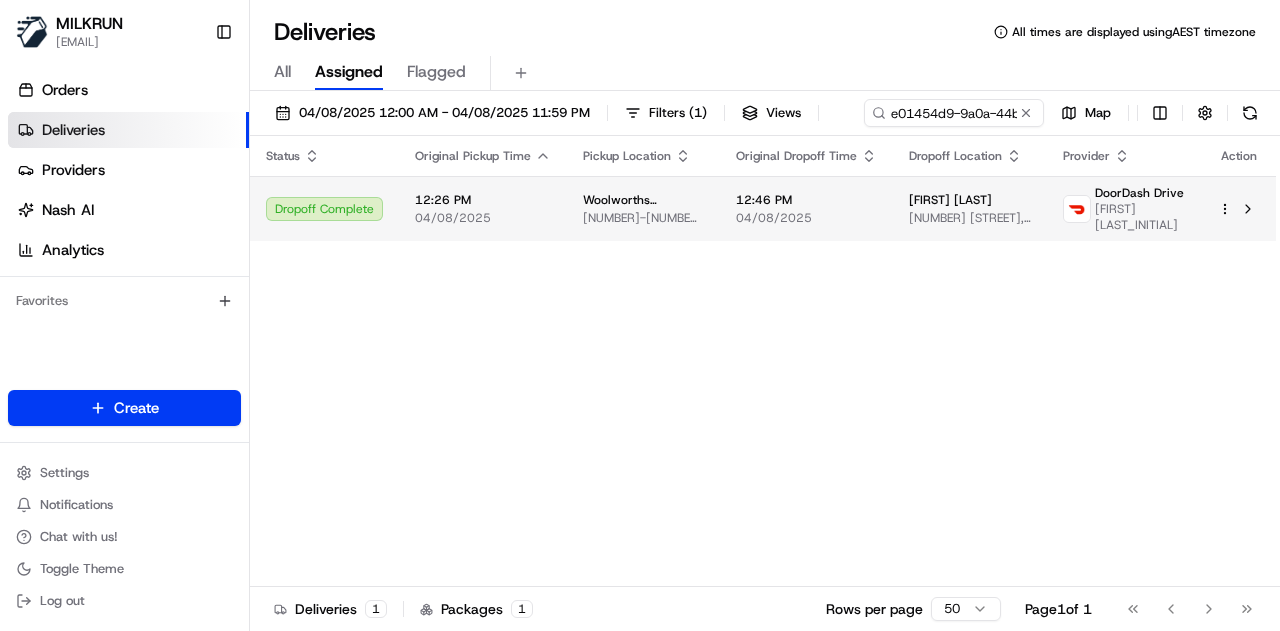 click on "04/08/2025" at bounding box center [806, 218] 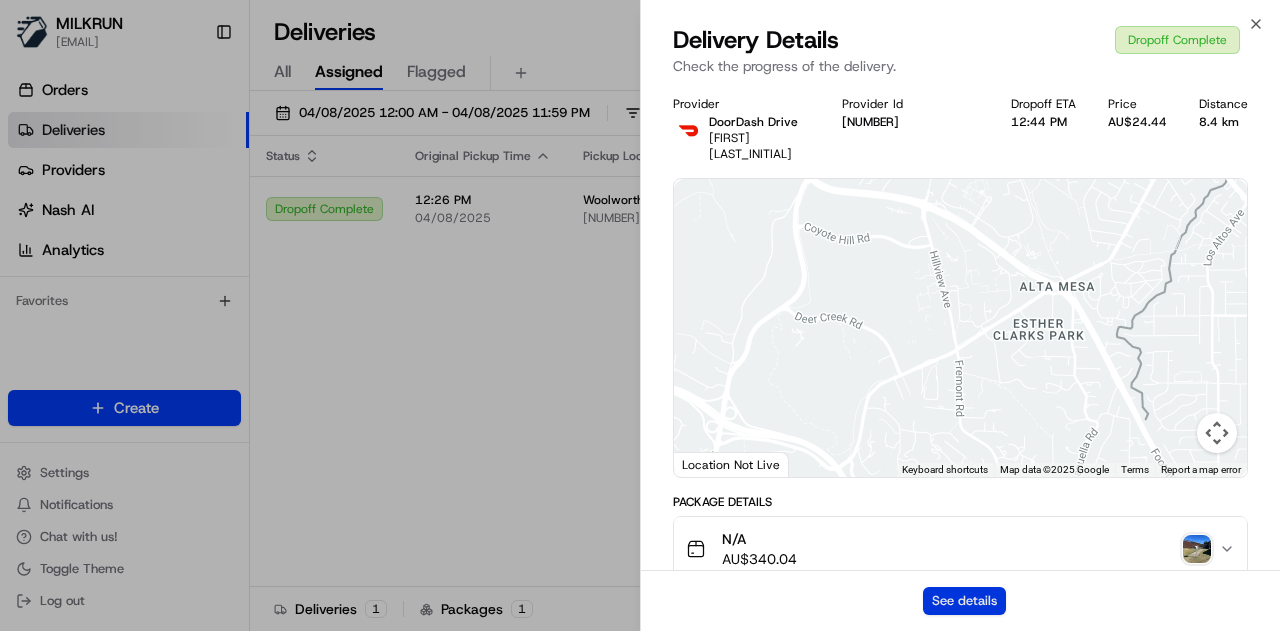 click on "See details" at bounding box center (964, 601) 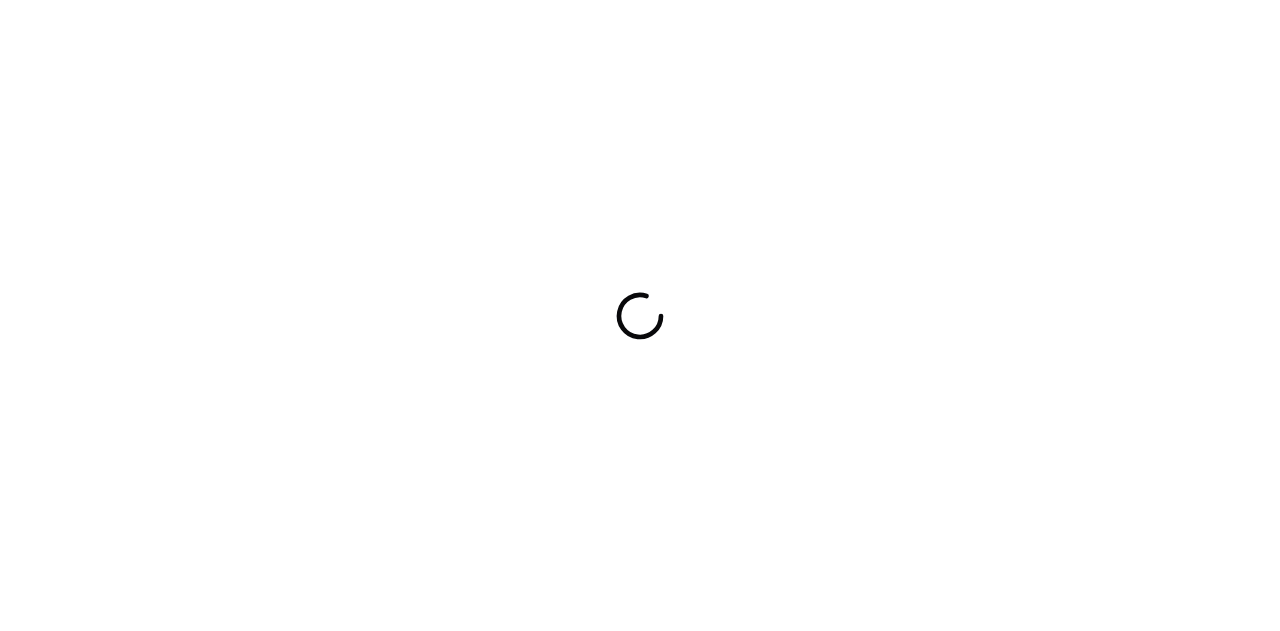 scroll, scrollTop: 0, scrollLeft: 0, axis: both 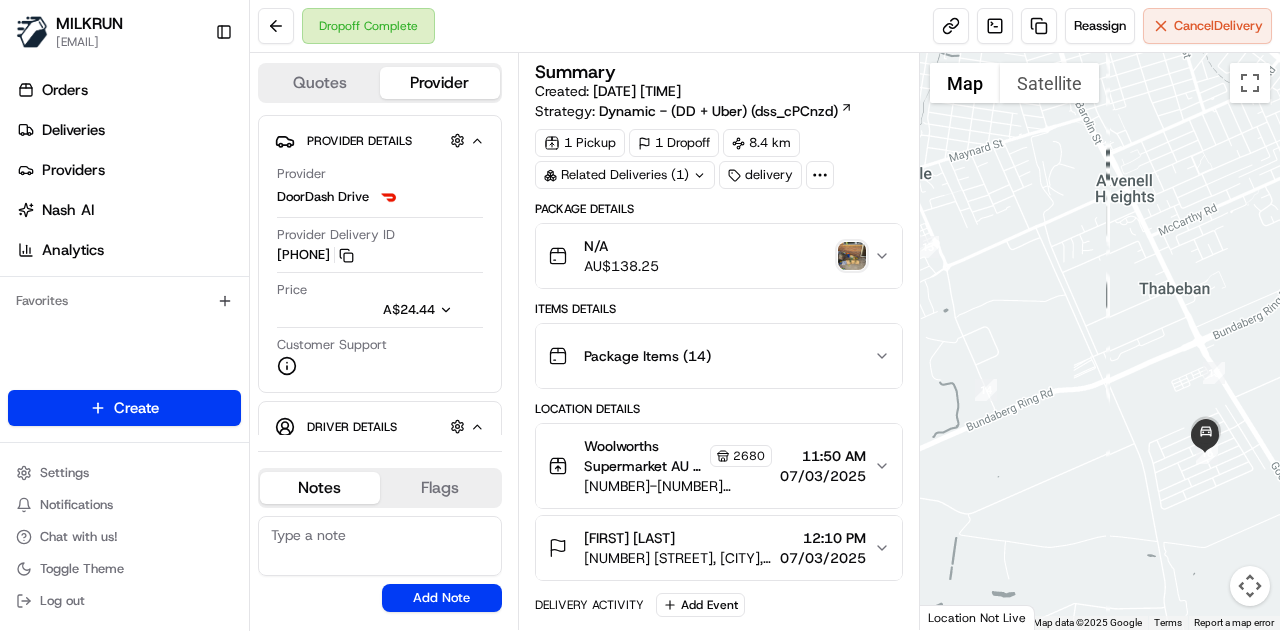 drag, startPoint x: 1180, startPoint y: 400, endPoint x: 1144, endPoint y: 301, distance: 105.3423 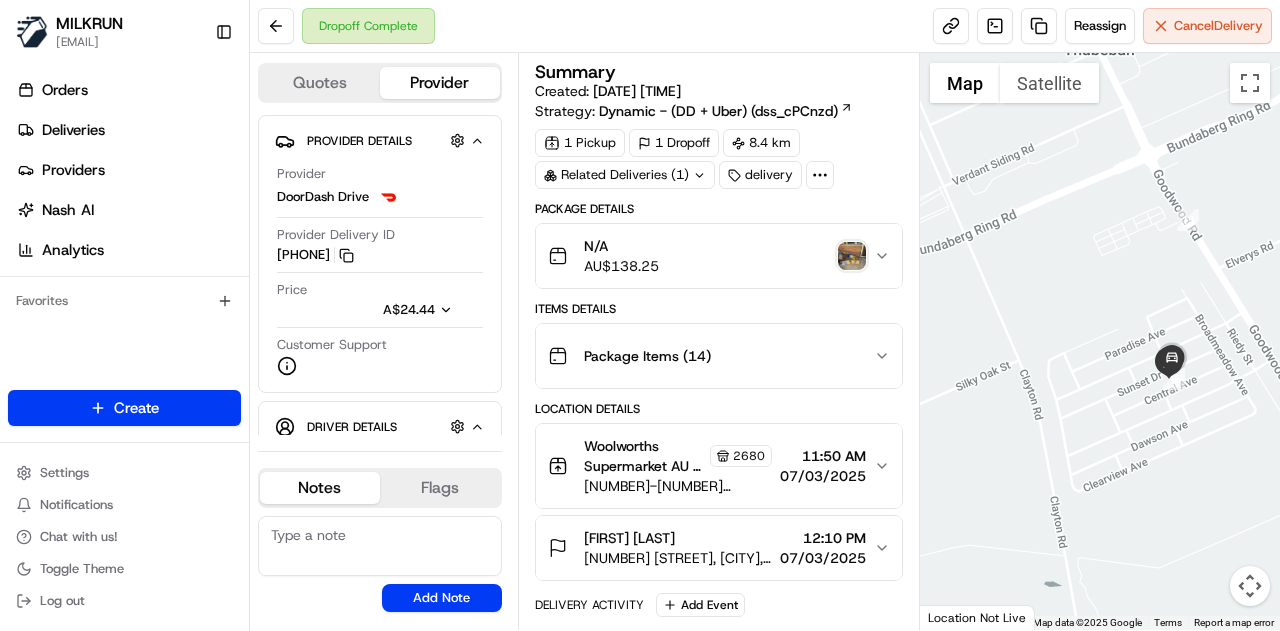 click at bounding box center [852, 256] 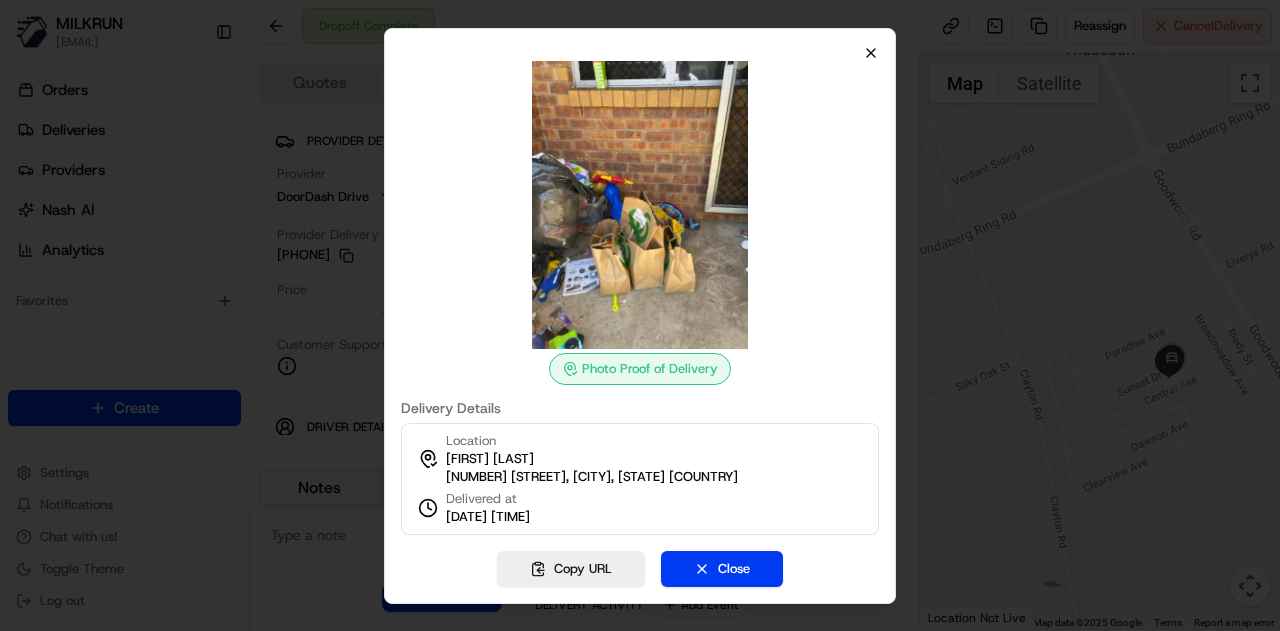 type 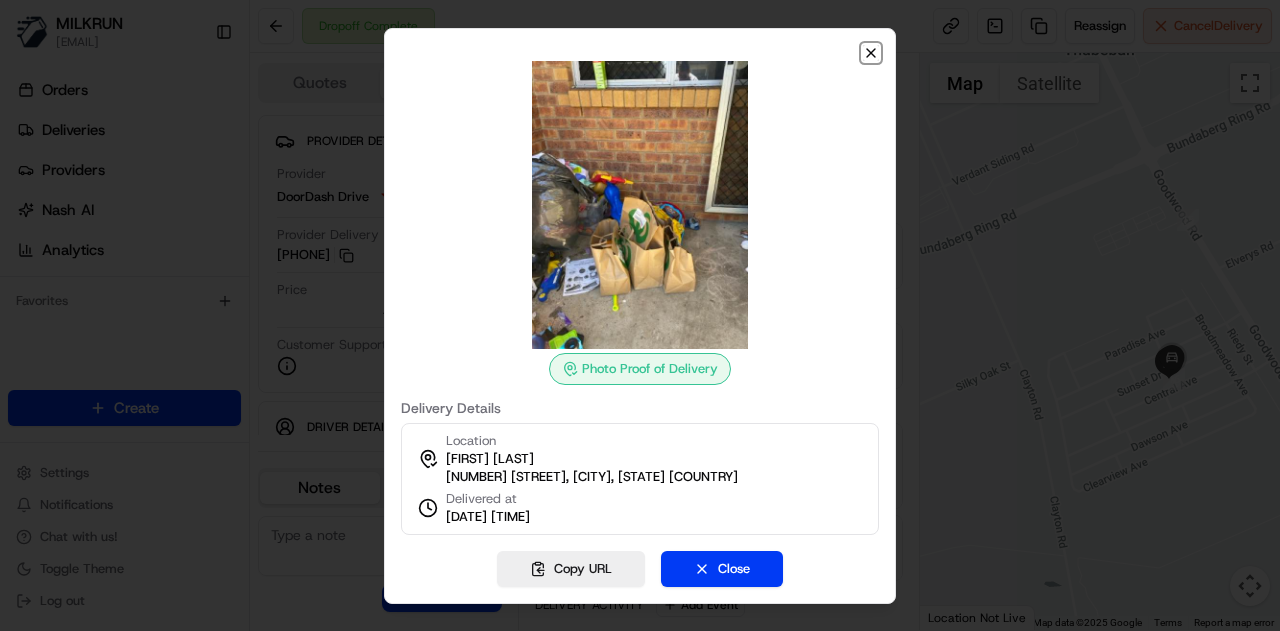 click 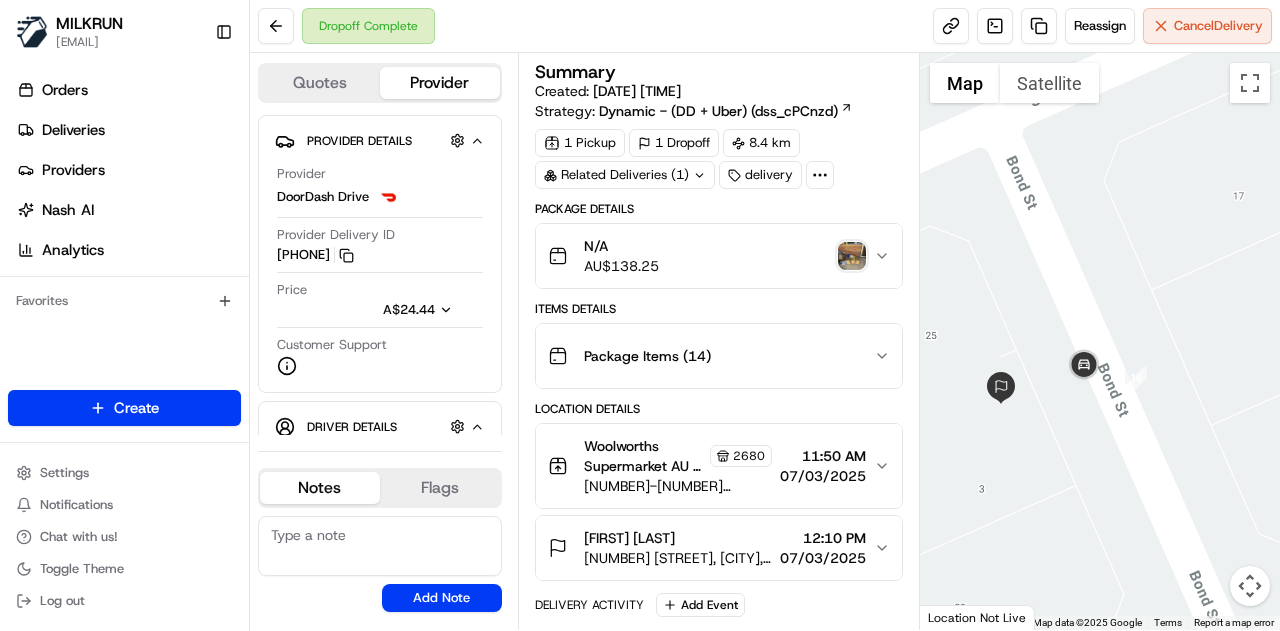 drag, startPoint x: 1119, startPoint y: 347, endPoint x: 1157, endPoint y: 307, distance: 55.17246 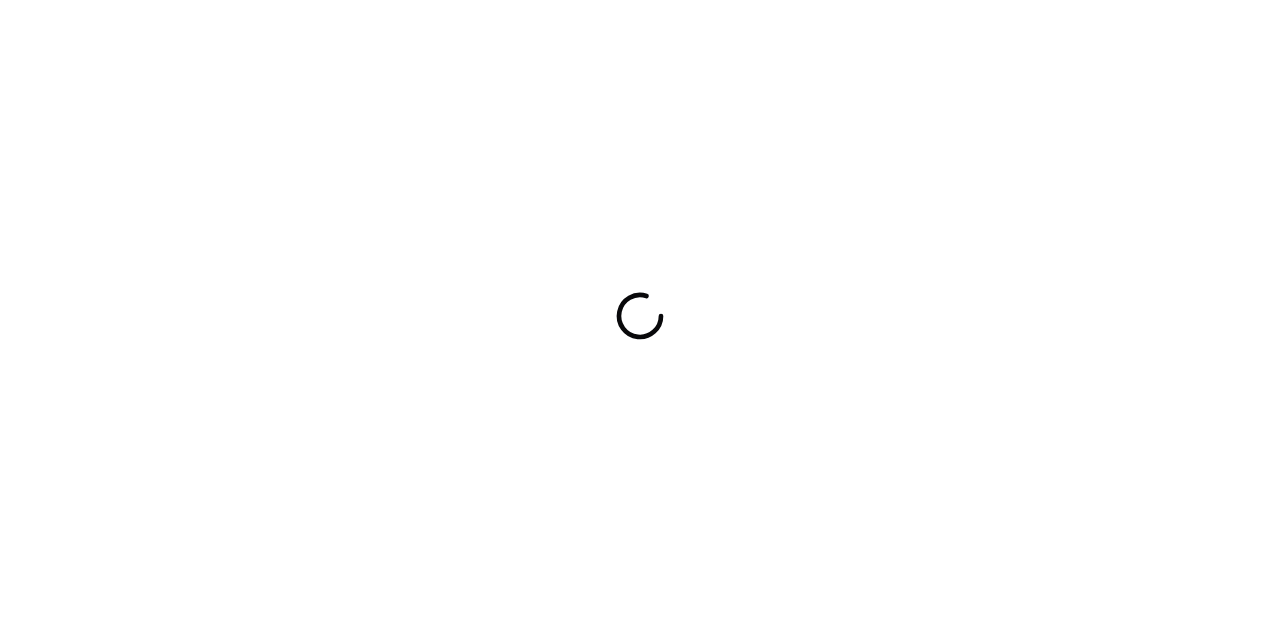 scroll, scrollTop: 0, scrollLeft: 0, axis: both 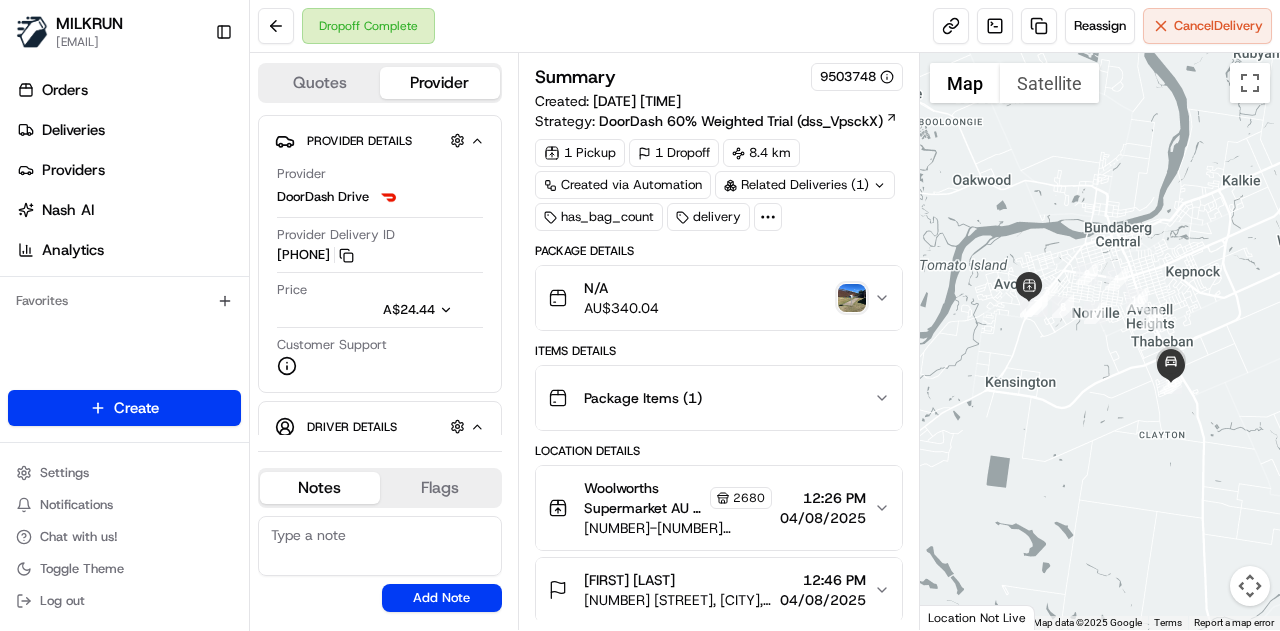 click at bounding box center [852, 298] 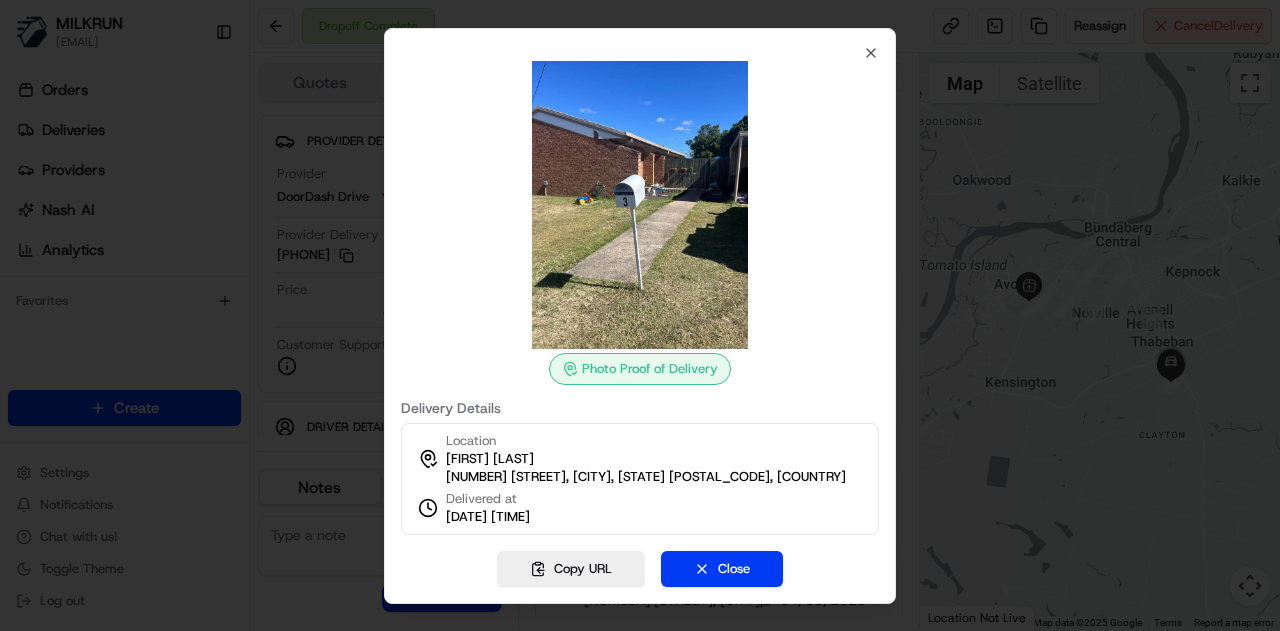 click on "Photo Proof of Delivery Delivery Details Location  Taylor cupitt-mcdowell 3 Bond St, Thabeban, QLD 4670, AU Delivered at 04/08/2025 12:44 PM Copy URL Close Close" at bounding box center [640, 316] 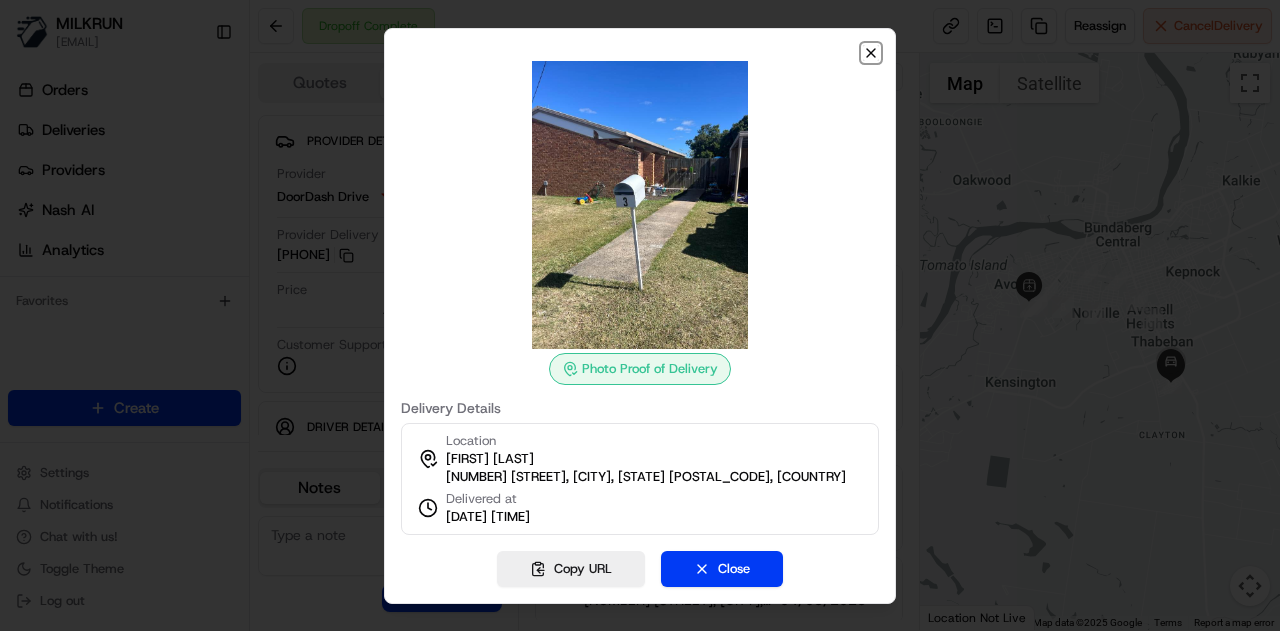 click 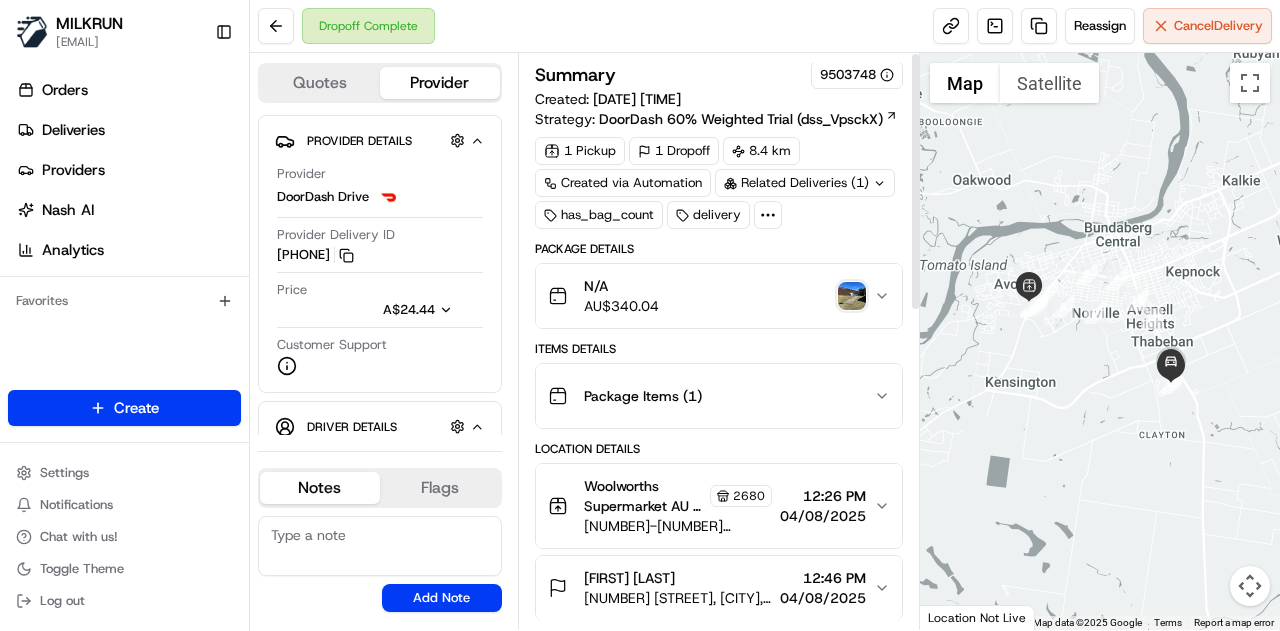 scroll, scrollTop: 0, scrollLeft: 0, axis: both 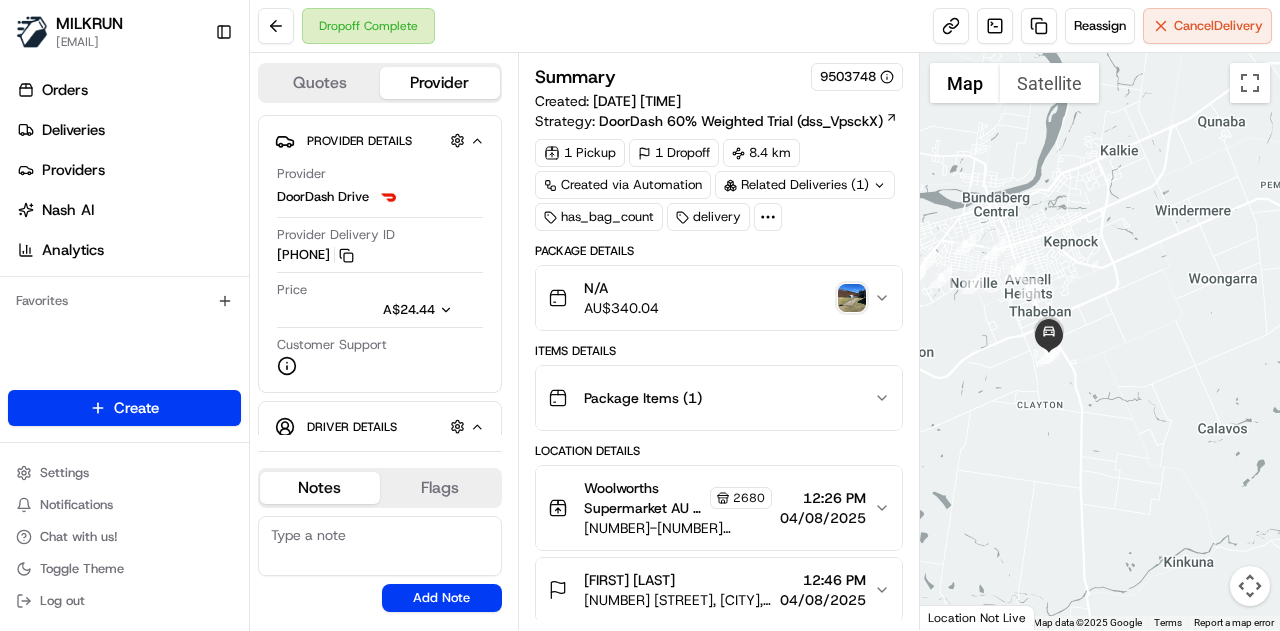 drag, startPoint x: 1135, startPoint y: 265, endPoint x: 1228, endPoint y: 291, distance: 96.56604 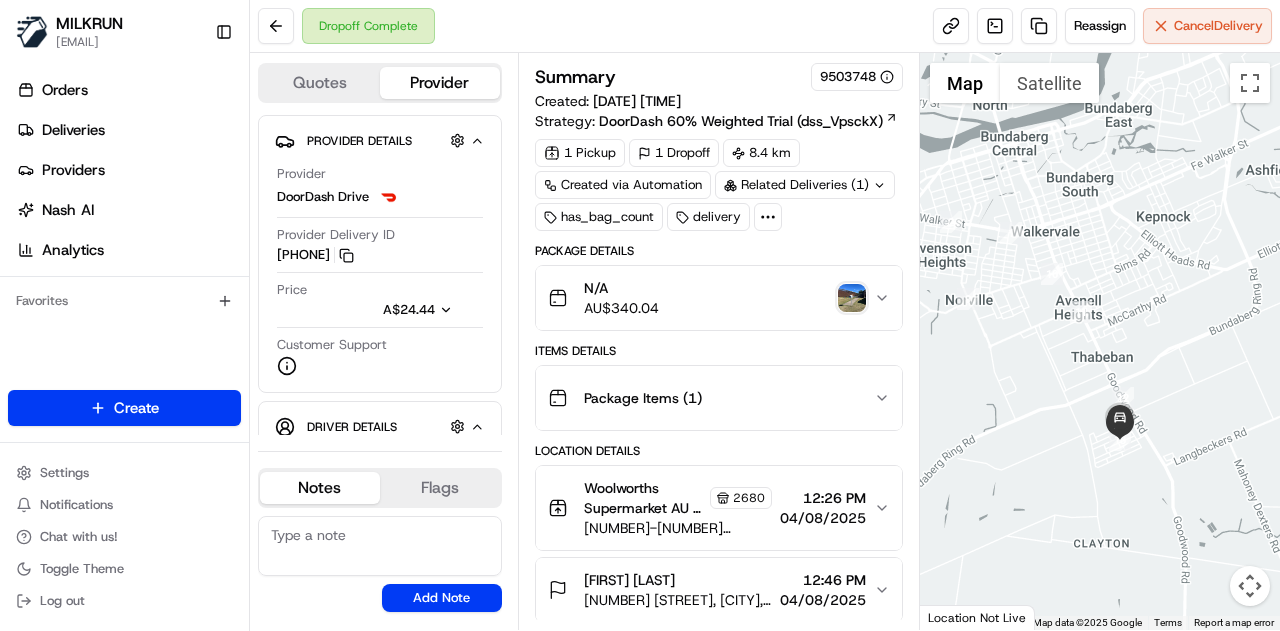 click at bounding box center [1100, 341] 